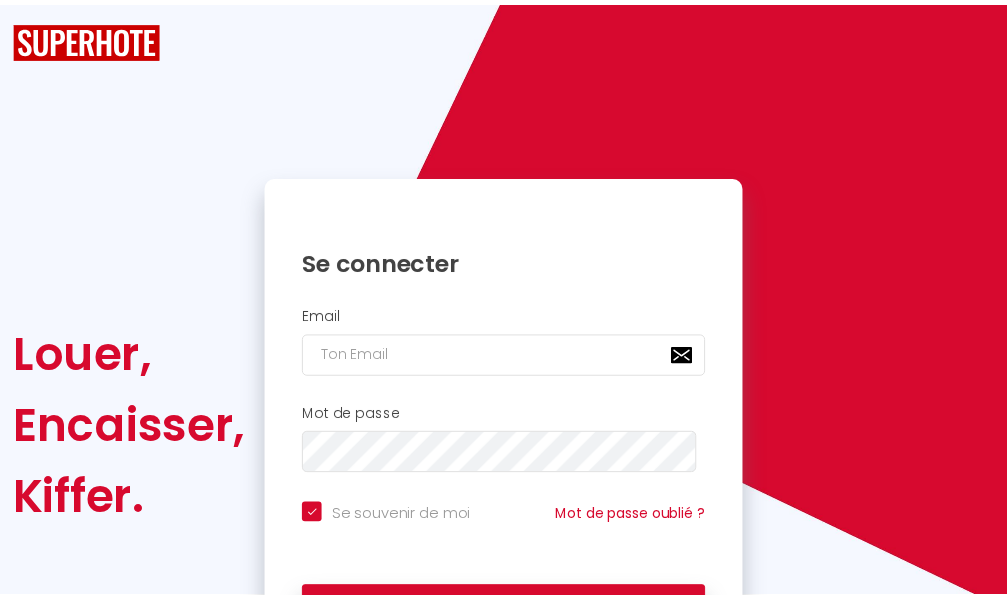 scroll, scrollTop: 0, scrollLeft: 0, axis: both 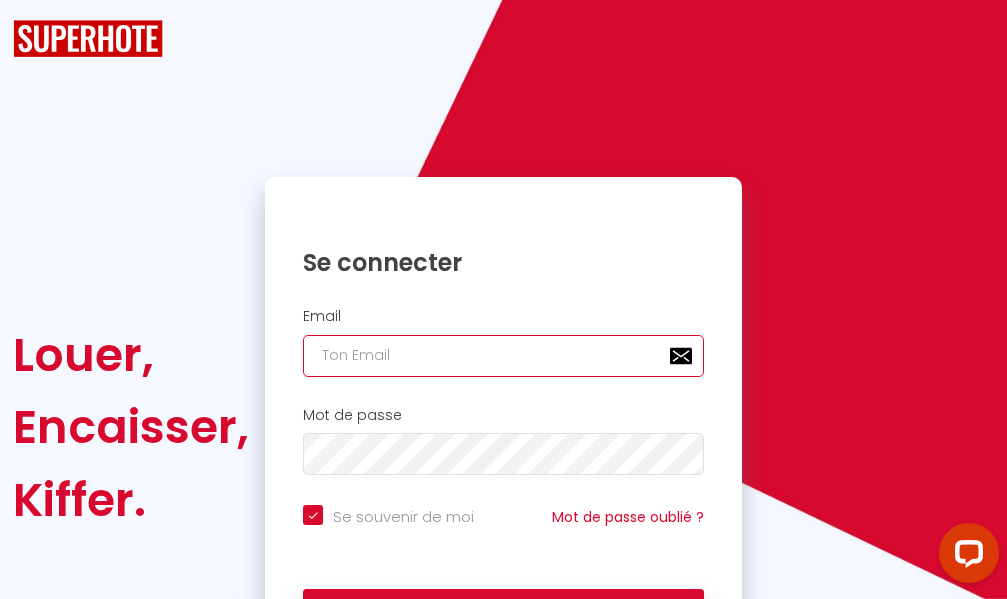 click at bounding box center [503, 356] 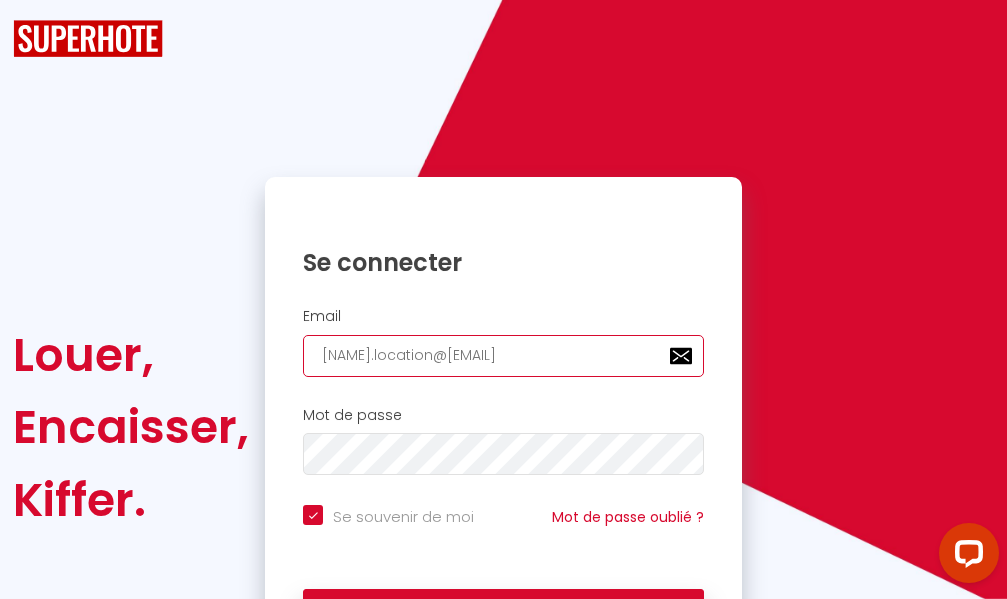 type on "[NAME].location@[EMAIL]" 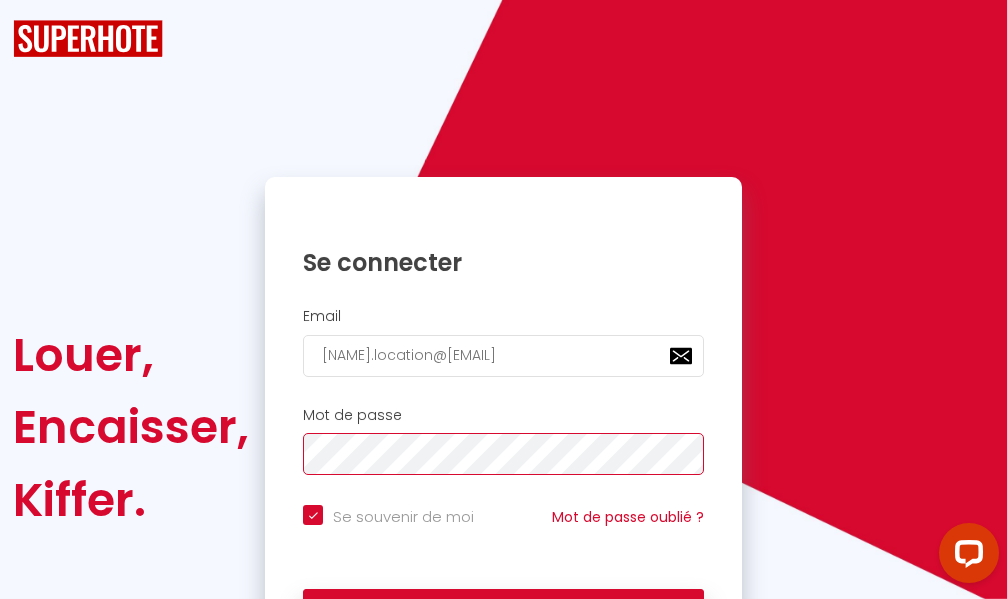 click on "Se connecter" at bounding box center (503, 614) 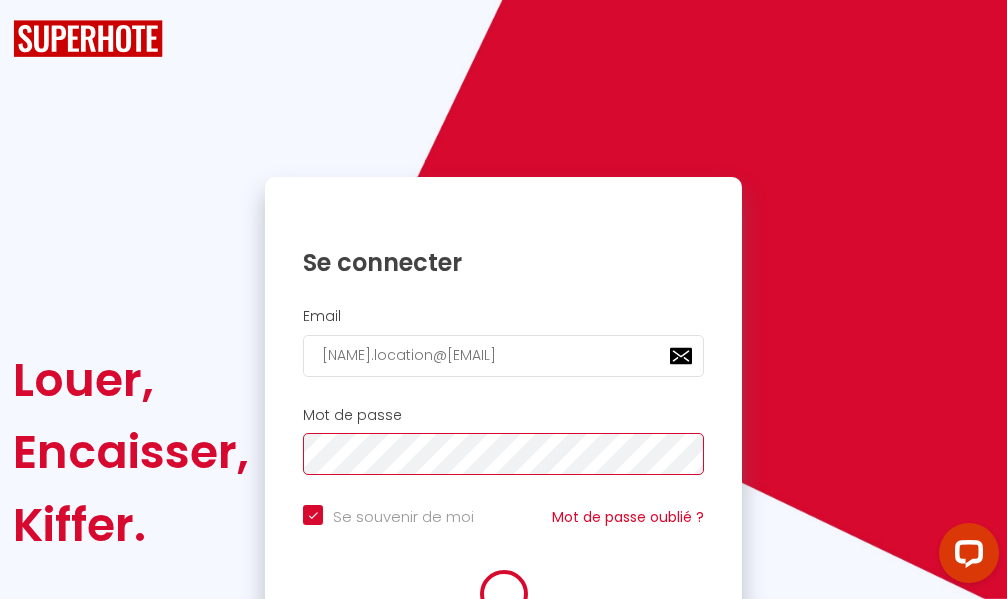 click on "Se connecter" at bounding box center (503, 664) 